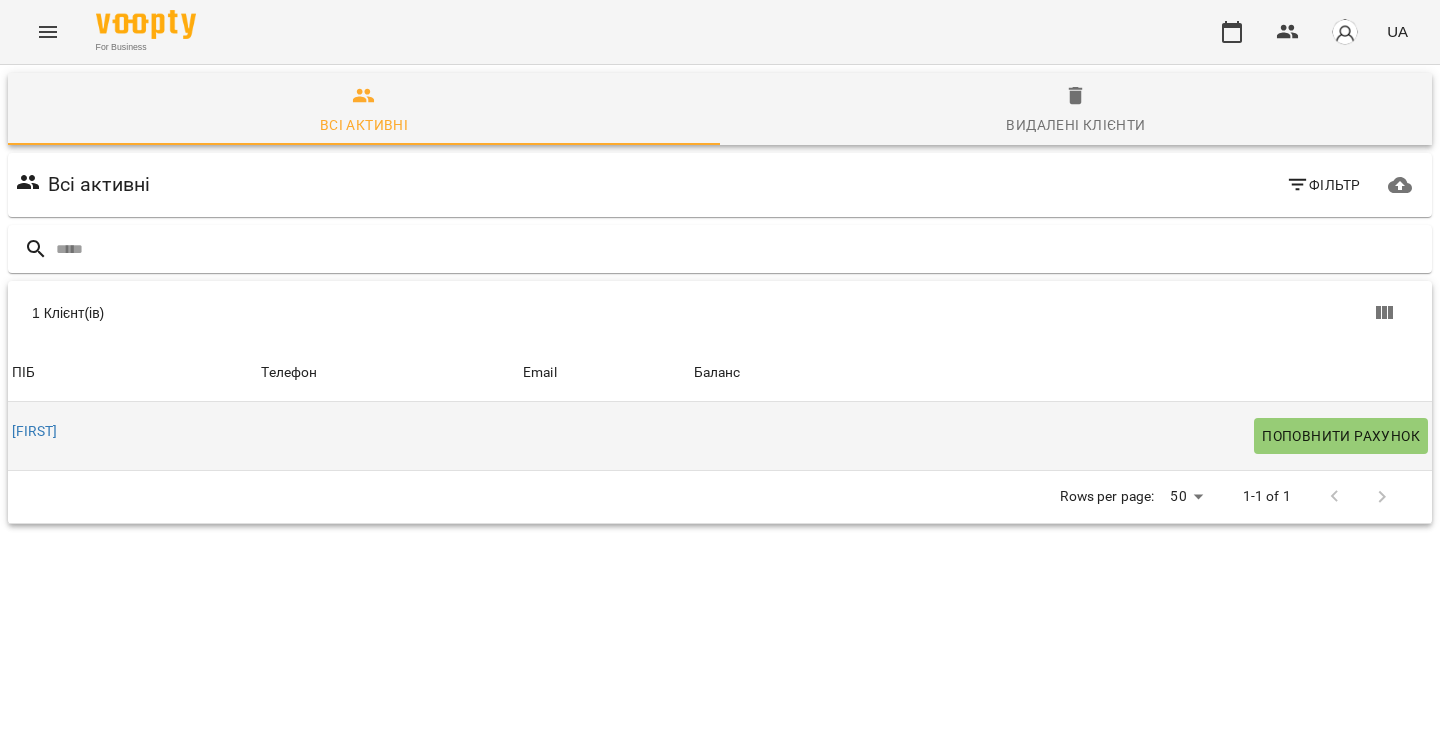 scroll, scrollTop: 0, scrollLeft: 0, axis: both 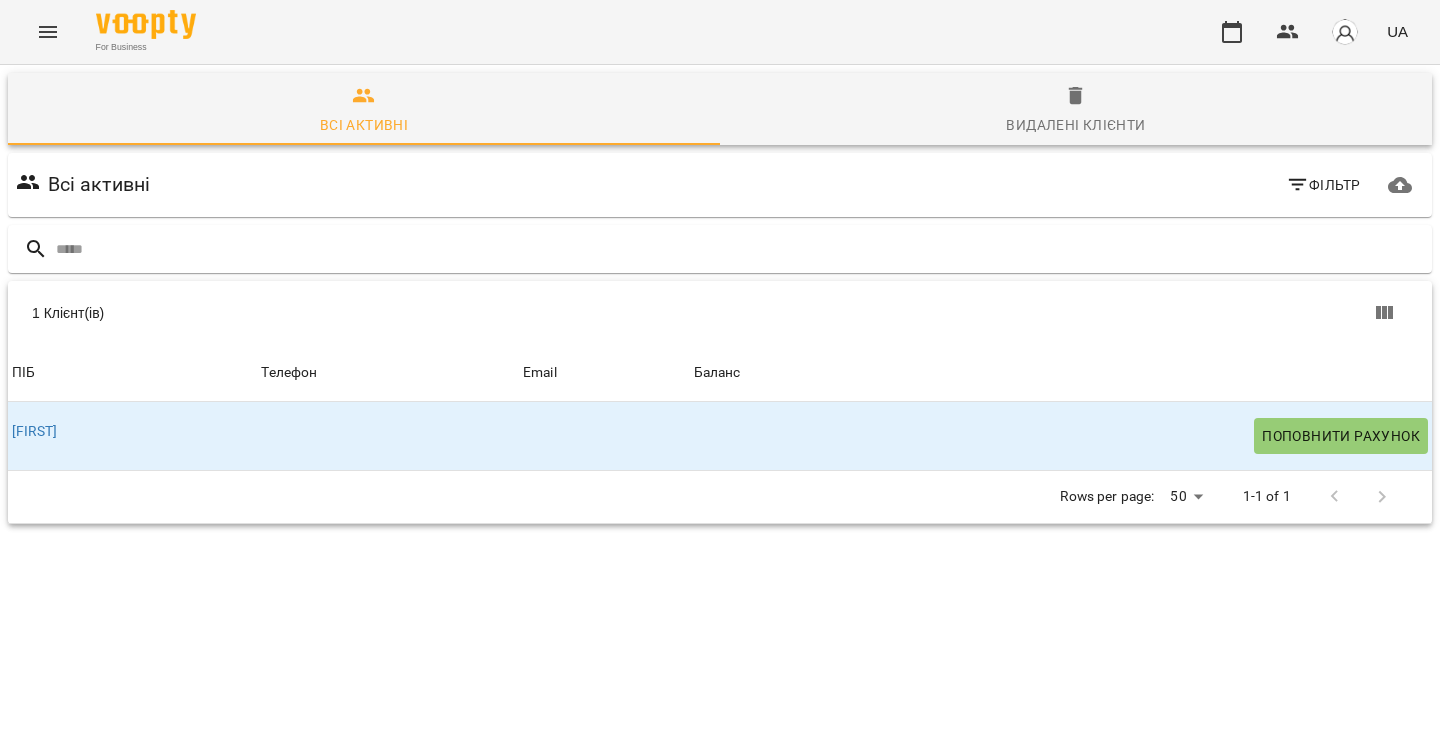 click at bounding box center [1358, 497] 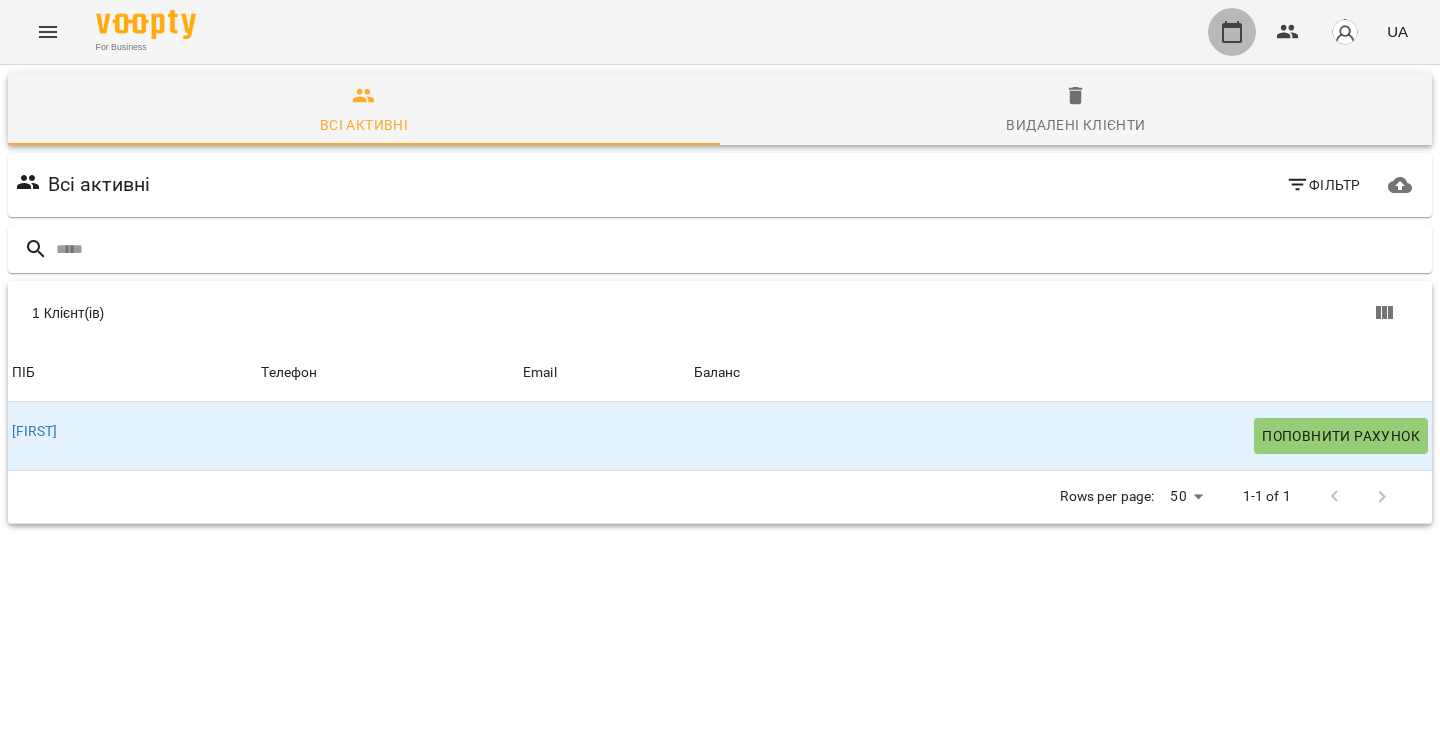 click 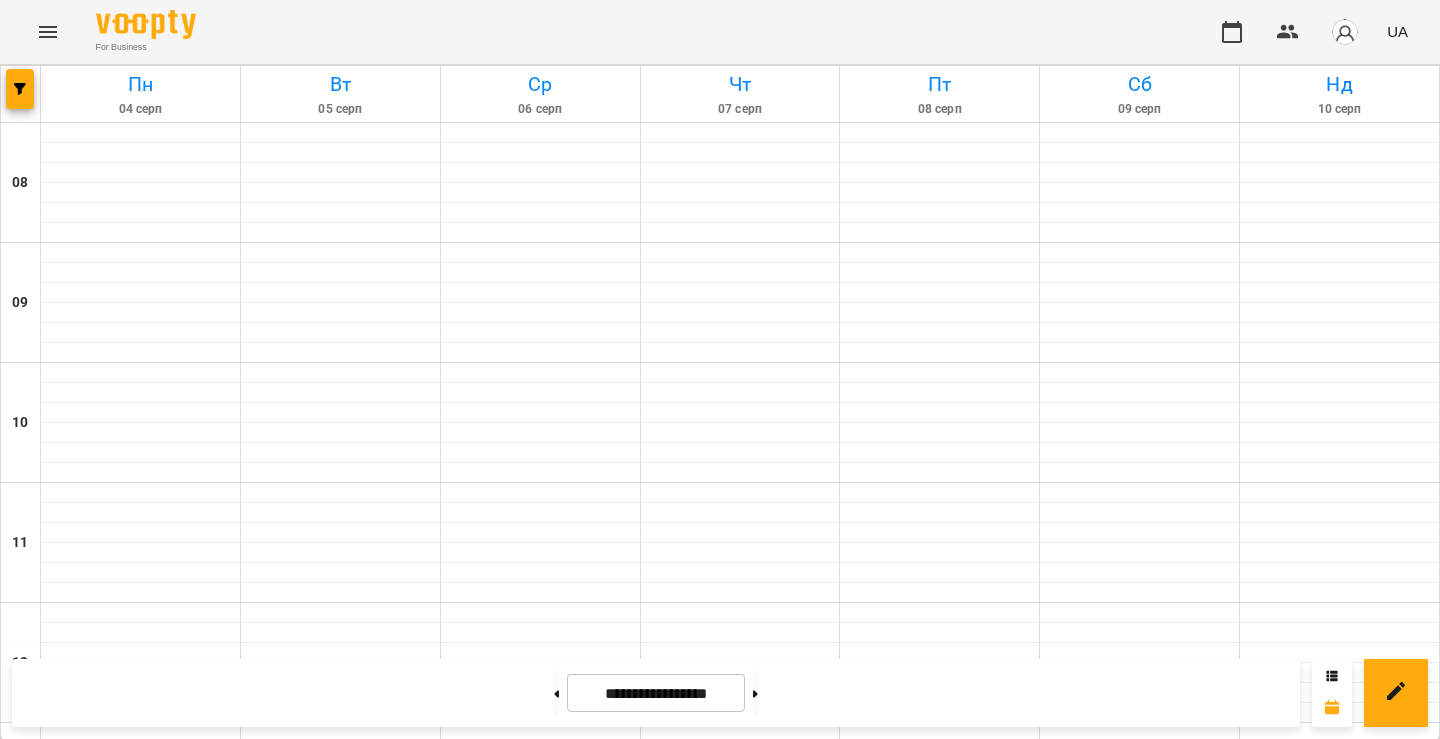 scroll, scrollTop: 654, scrollLeft: 0, axis: vertical 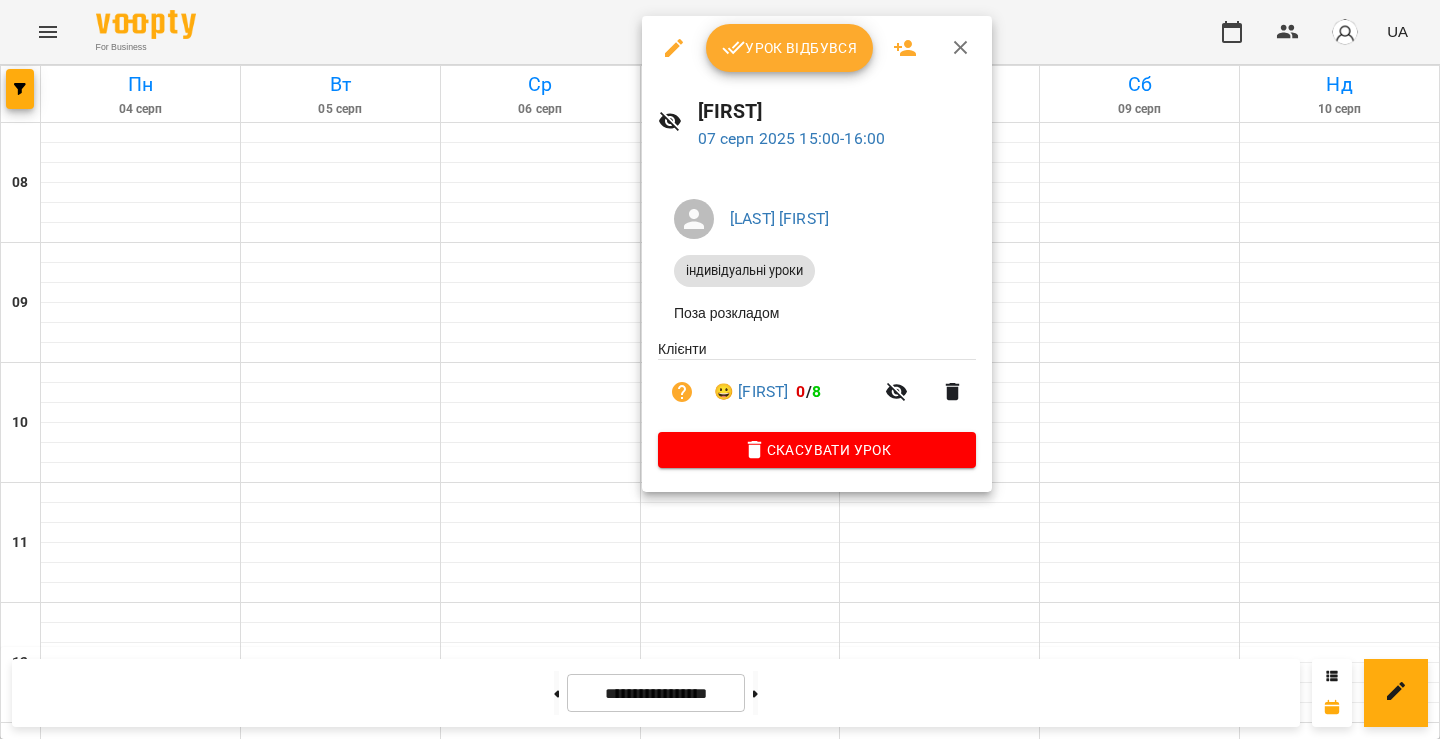 click on "Урок відбувся" at bounding box center (790, 48) 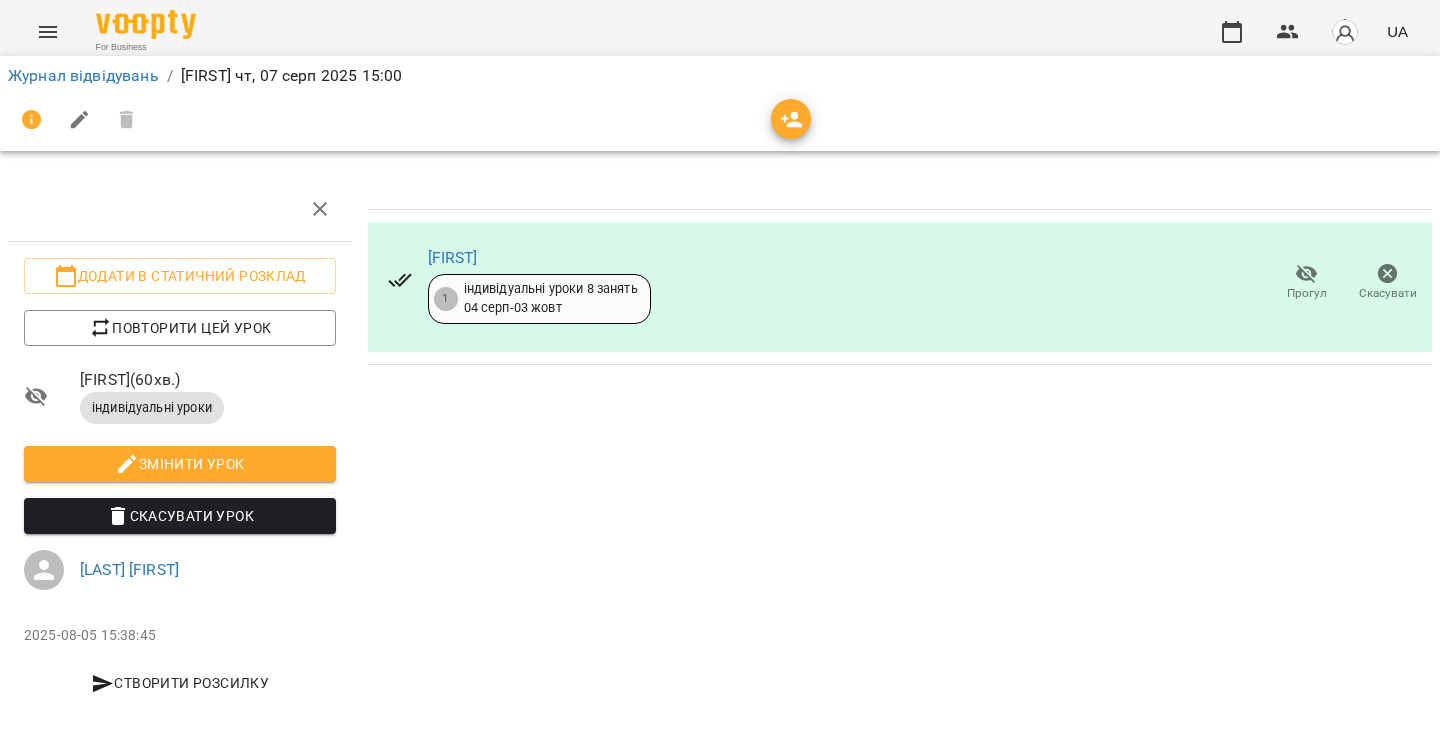 click on "[FIRST] [NUMBER] [DESCRIPTION] [NUMBER] [DESCRIPTION] [DATE] - [DATE] [ACTION] [ACTION]" at bounding box center [900, 287] 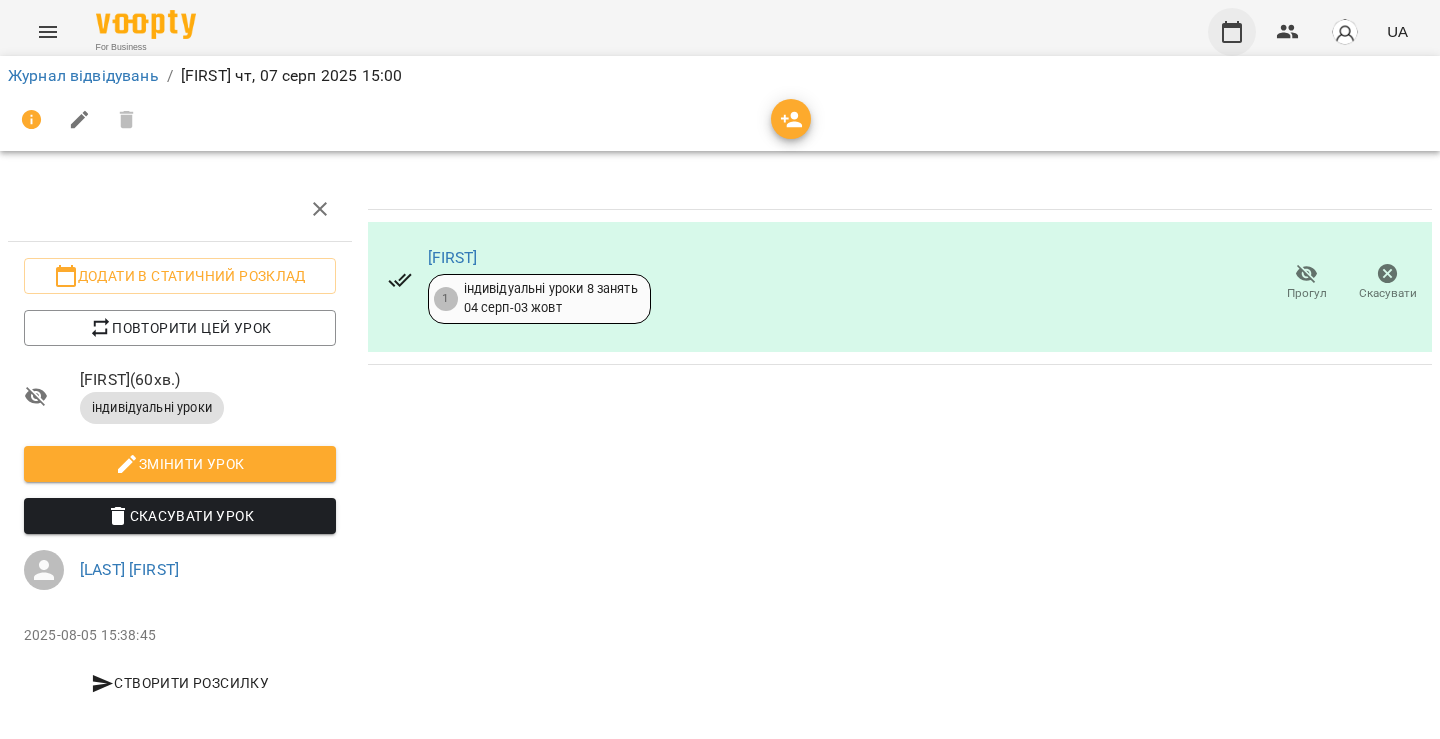 click at bounding box center [1232, 32] 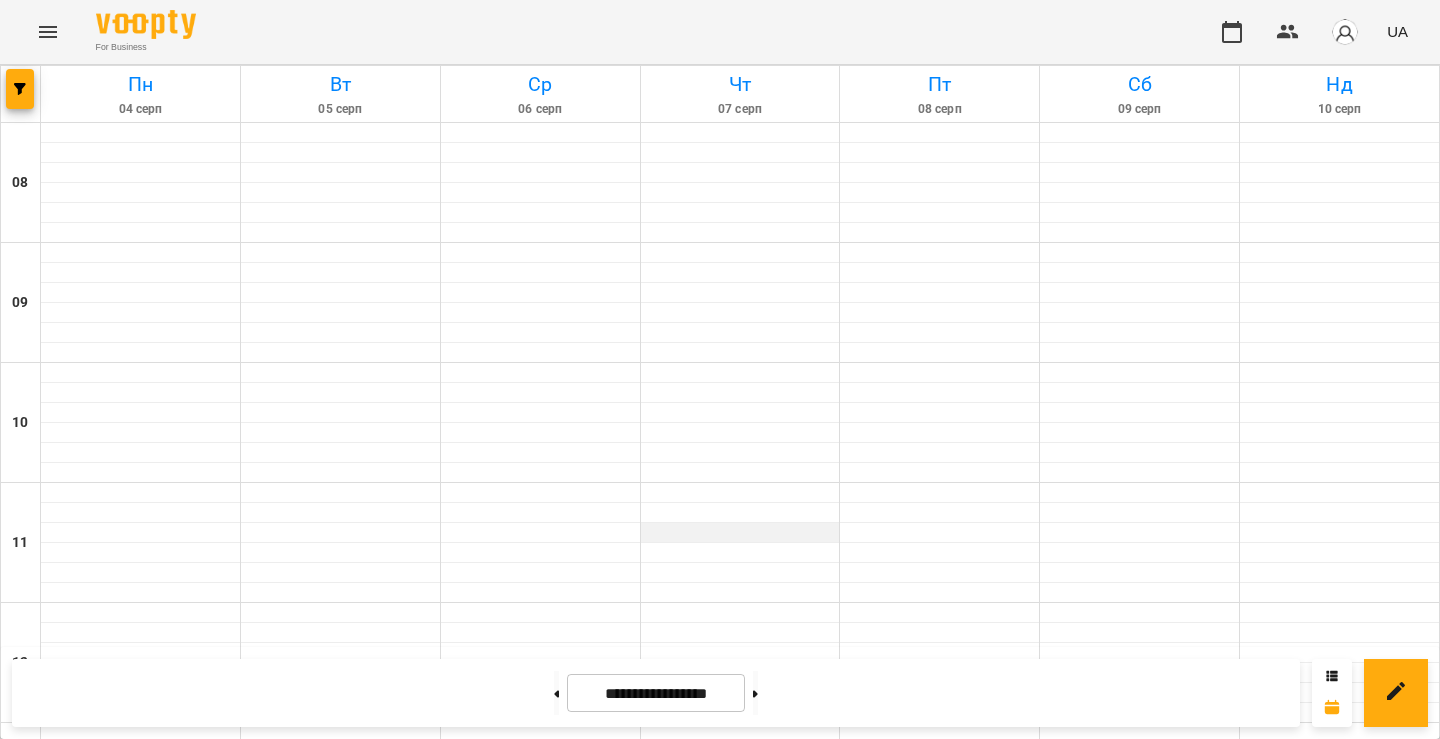 scroll, scrollTop: 618, scrollLeft: 0, axis: vertical 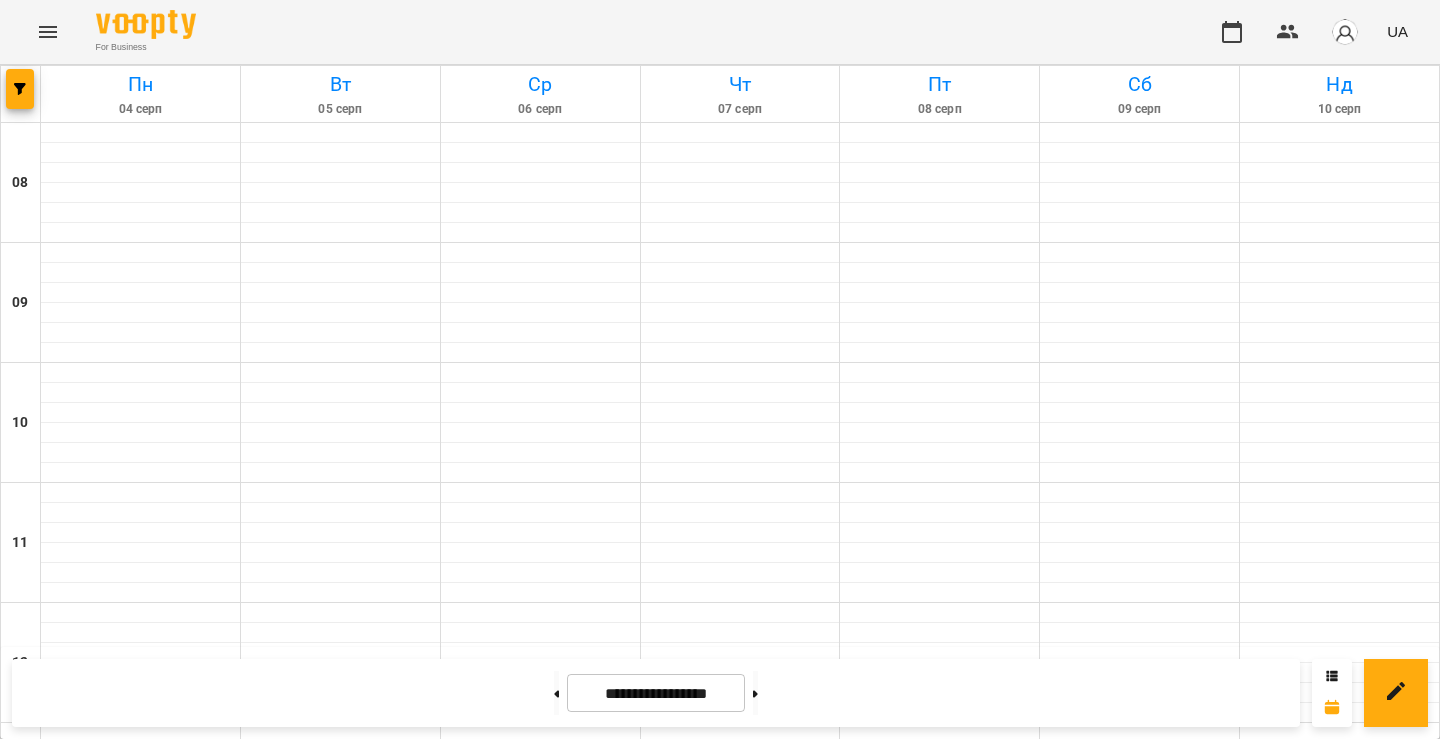 click on "[TIME] [LAST] [FIRST]" at bounding box center (740, 991) 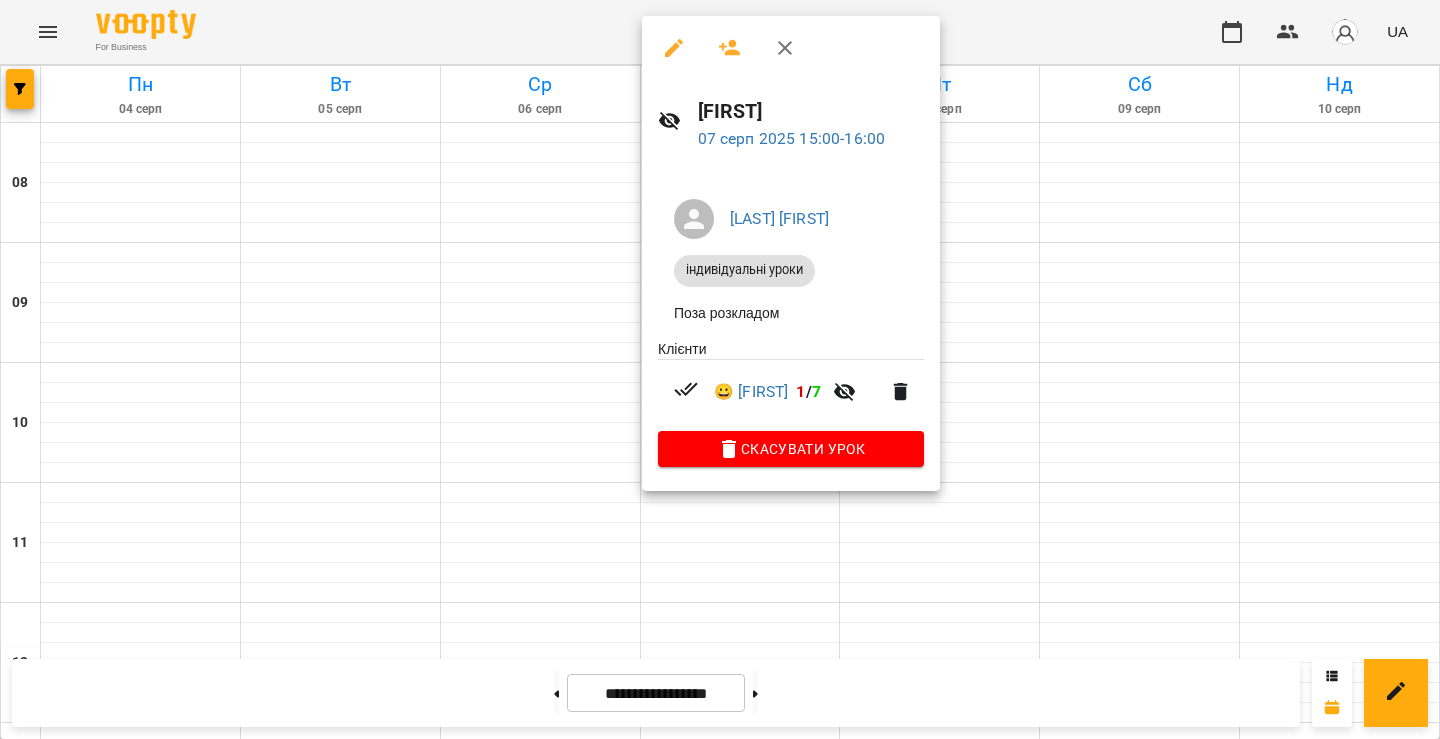 click at bounding box center [720, 369] 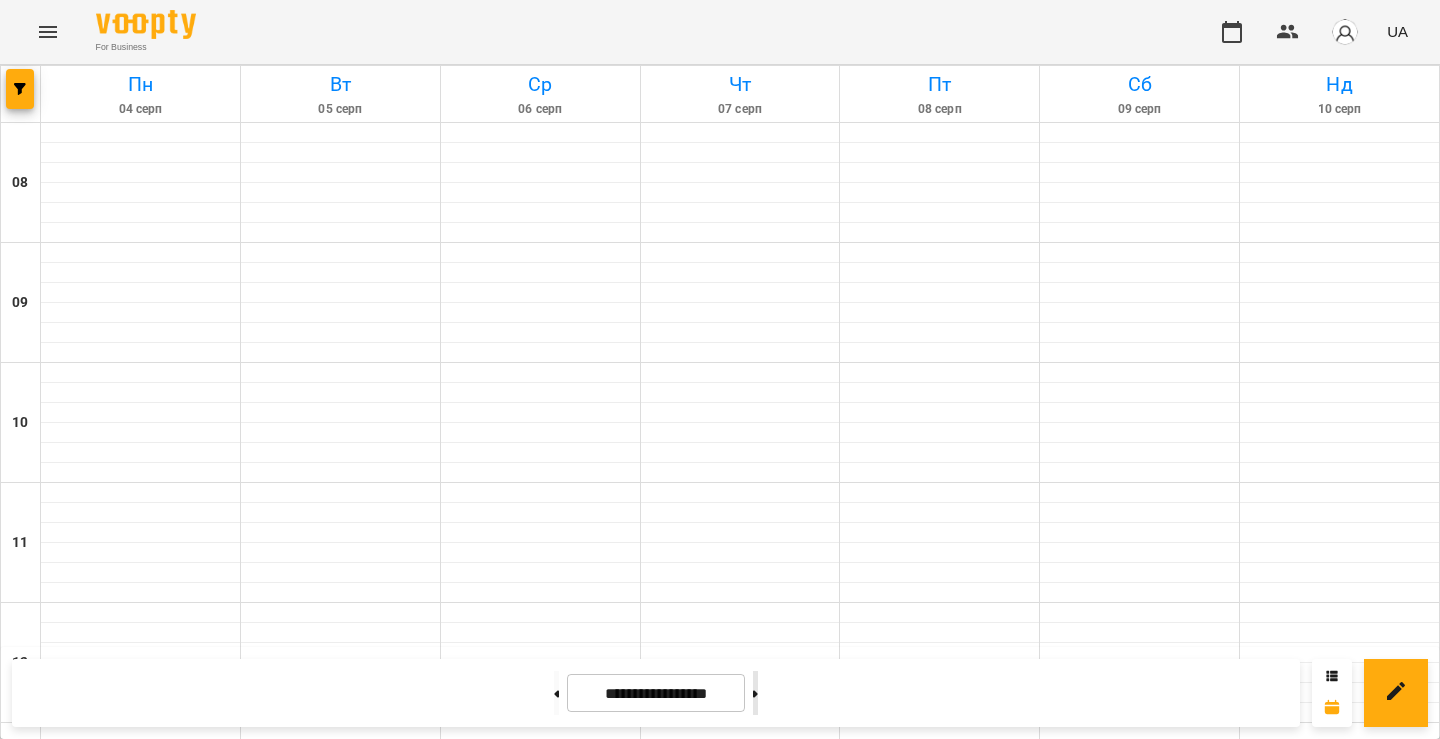 click at bounding box center (755, 693) 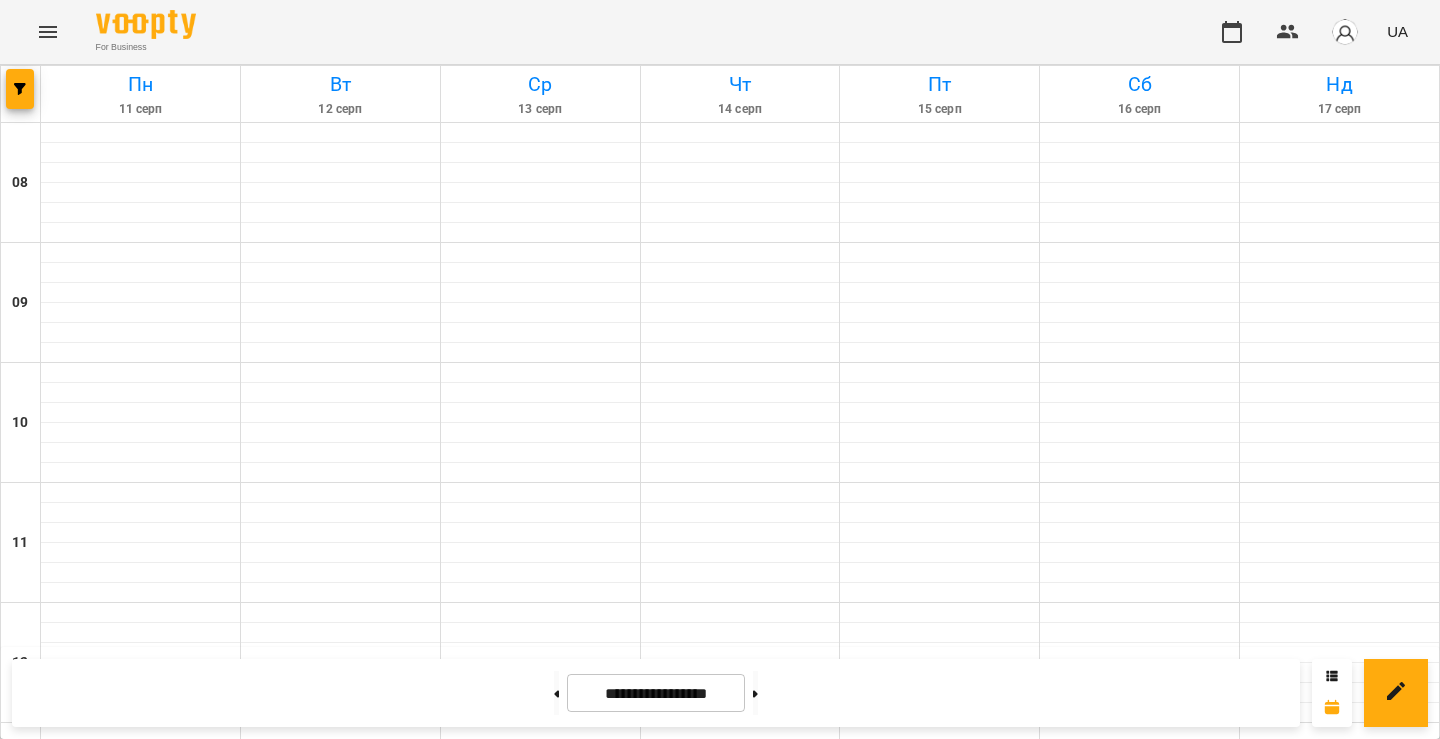 scroll, scrollTop: 407, scrollLeft: 0, axis: vertical 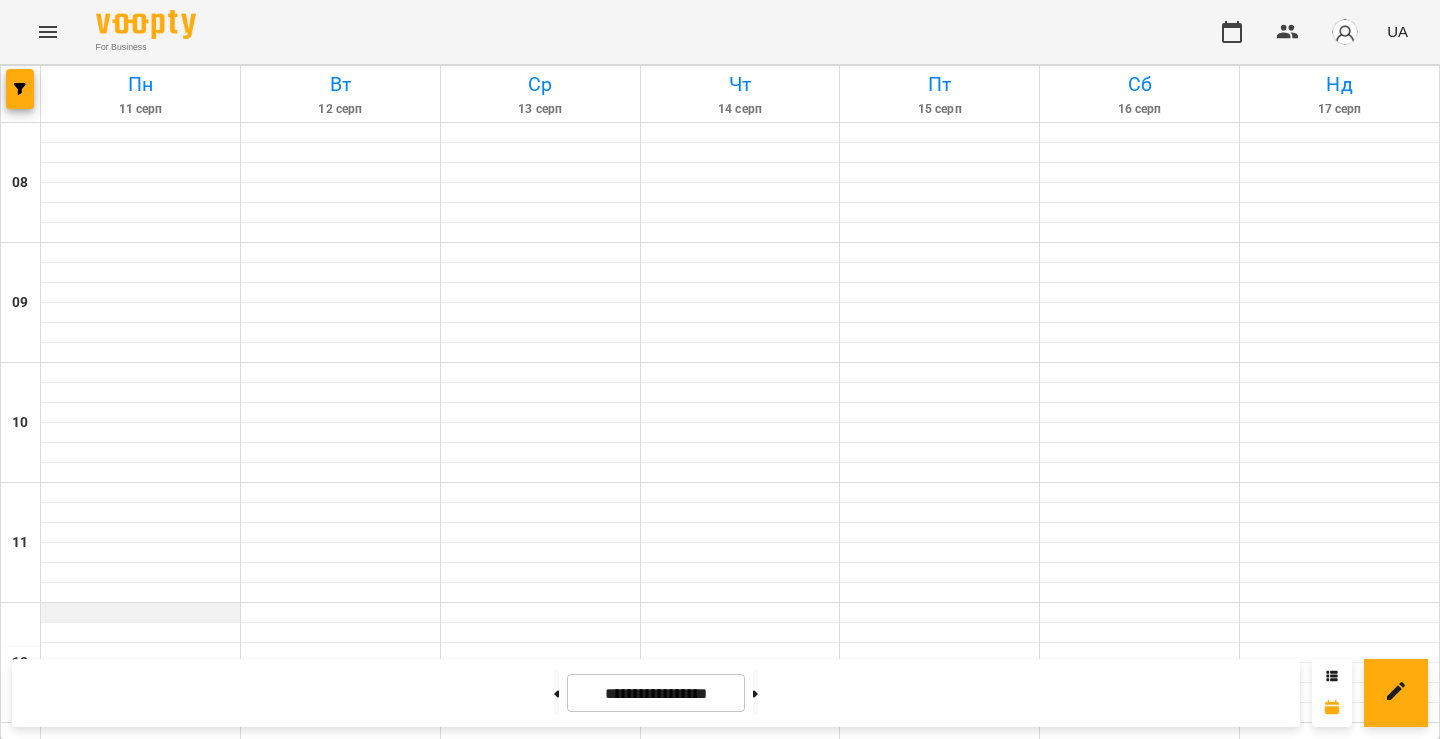 click at bounding box center (140, 613) 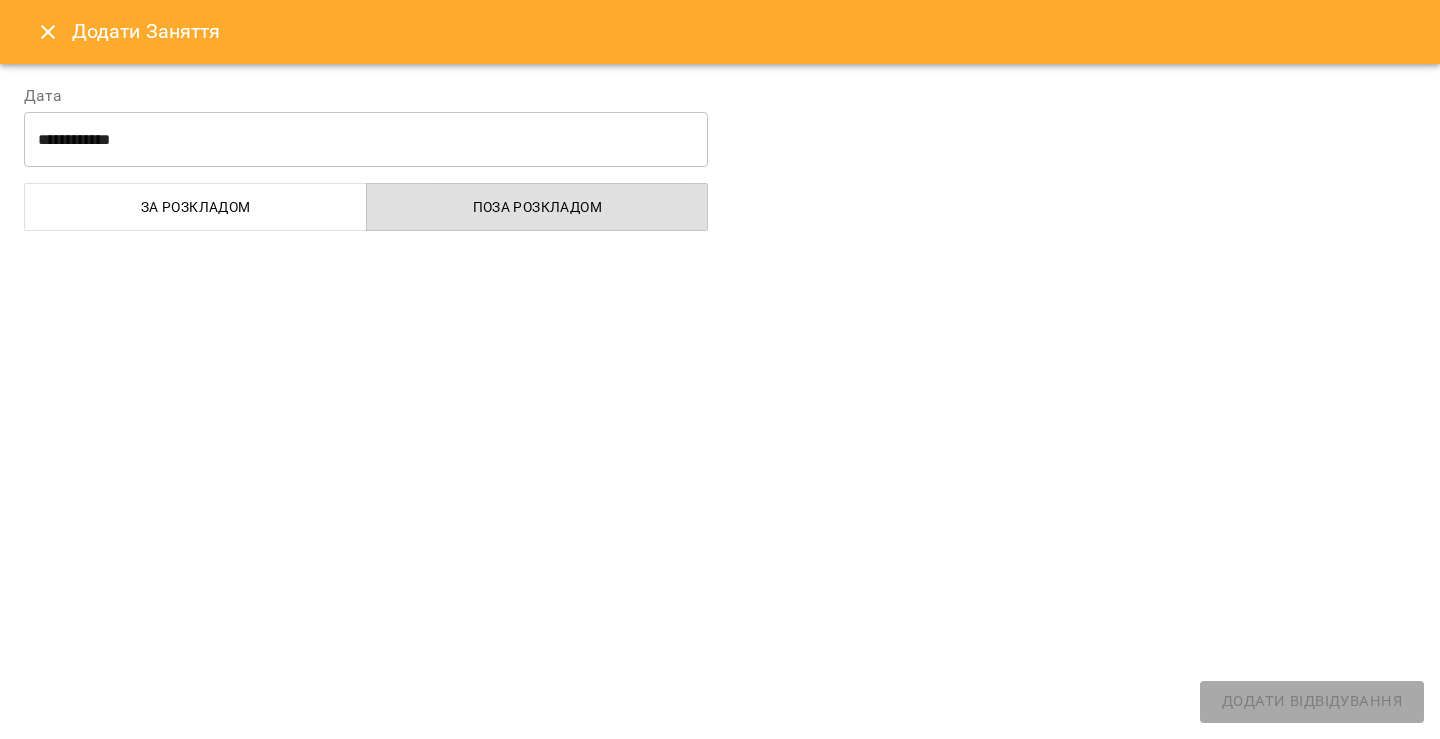 select on "**********" 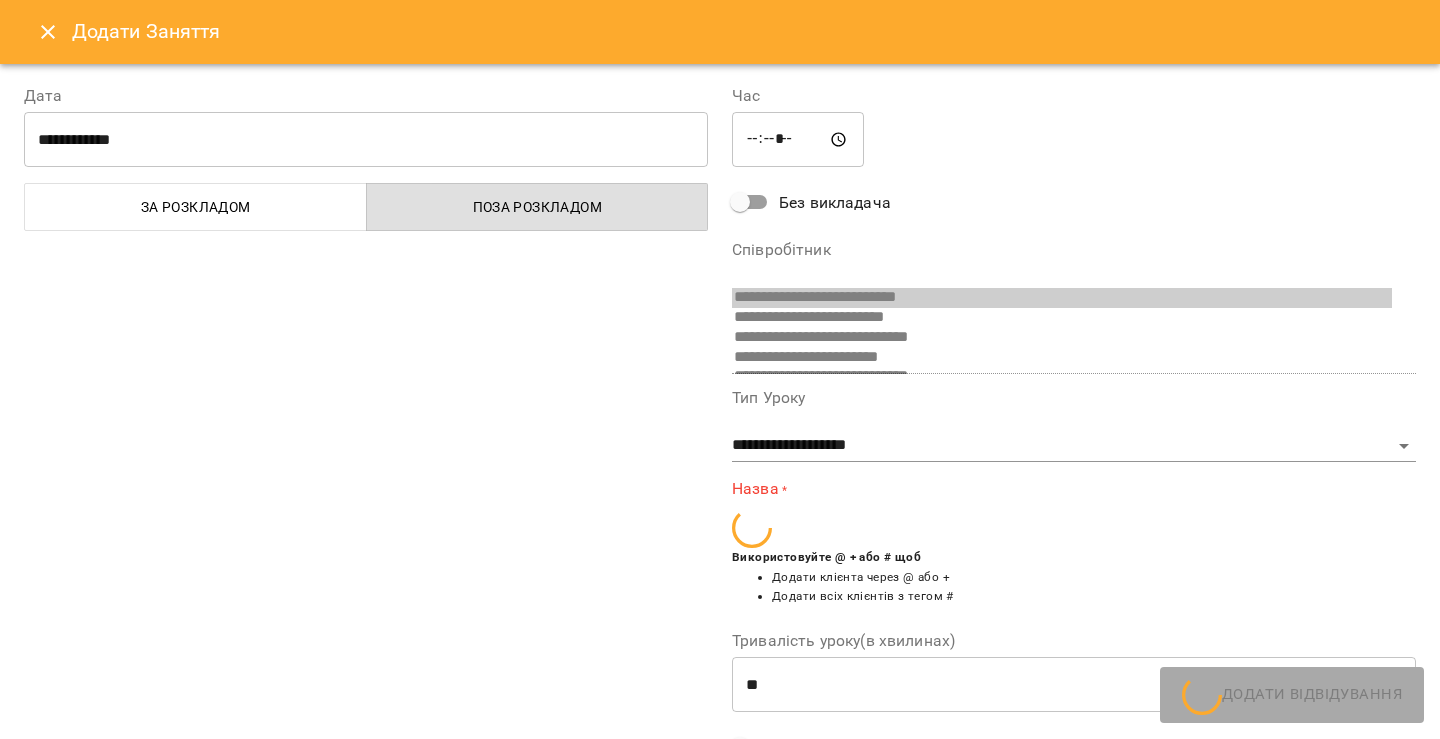 scroll, scrollTop: 72, scrollLeft: 0, axis: vertical 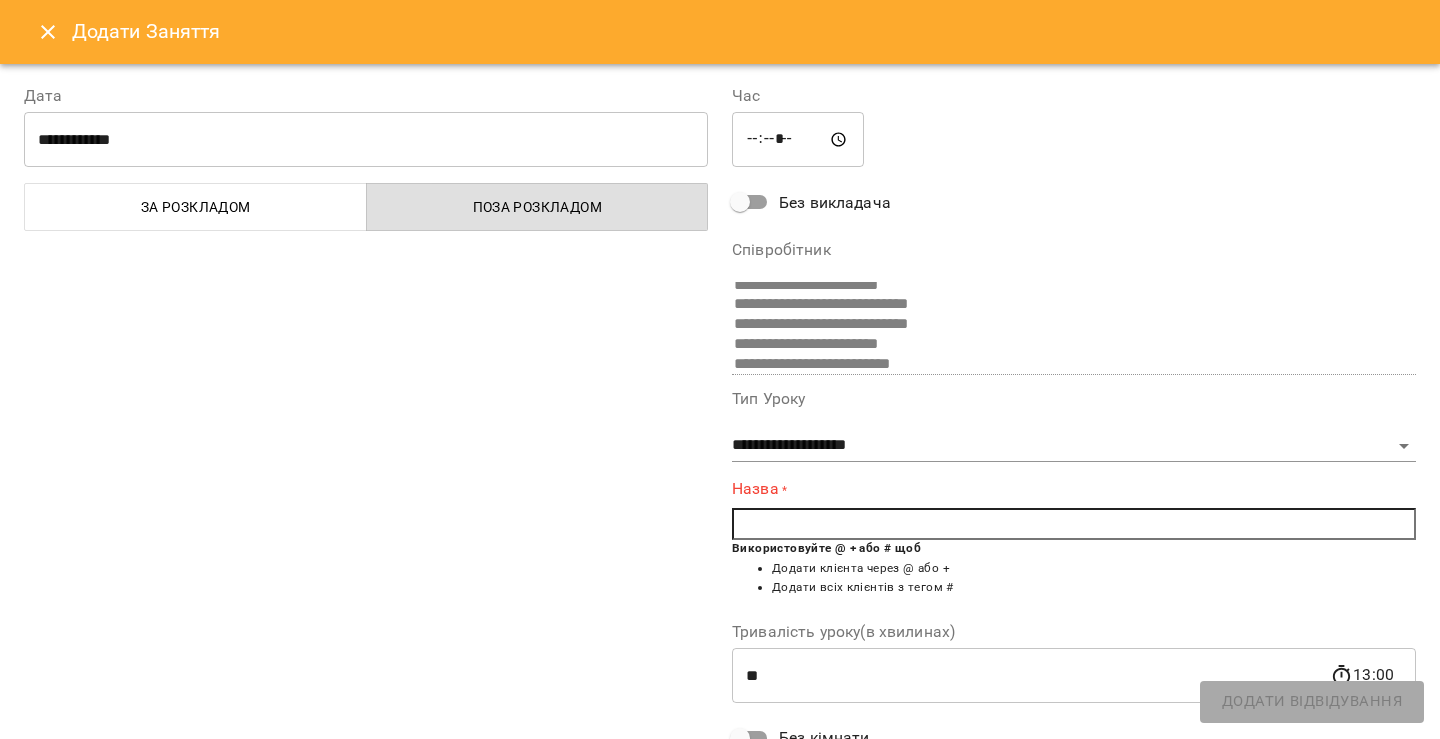 click at bounding box center [1074, 524] 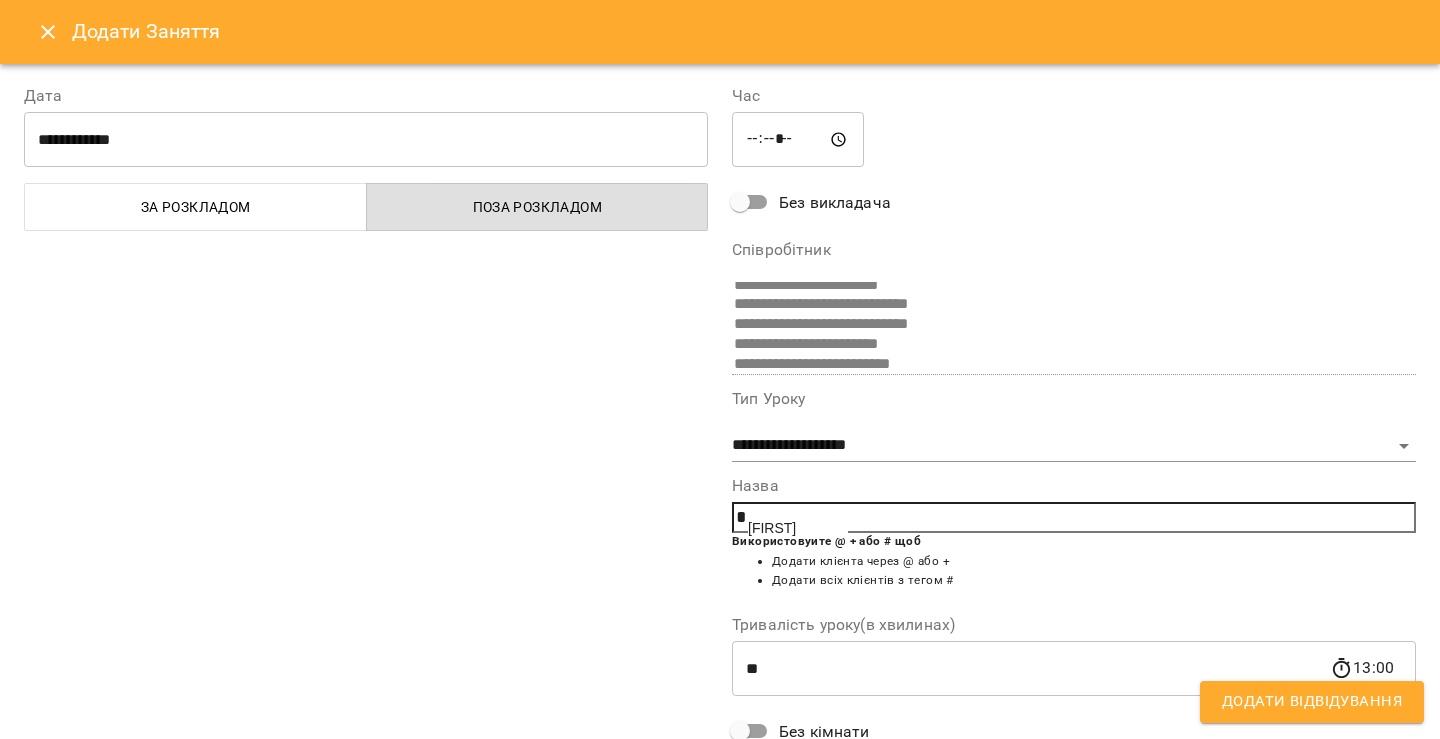 click on "[FIRST]" at bounding box center (772, 528) 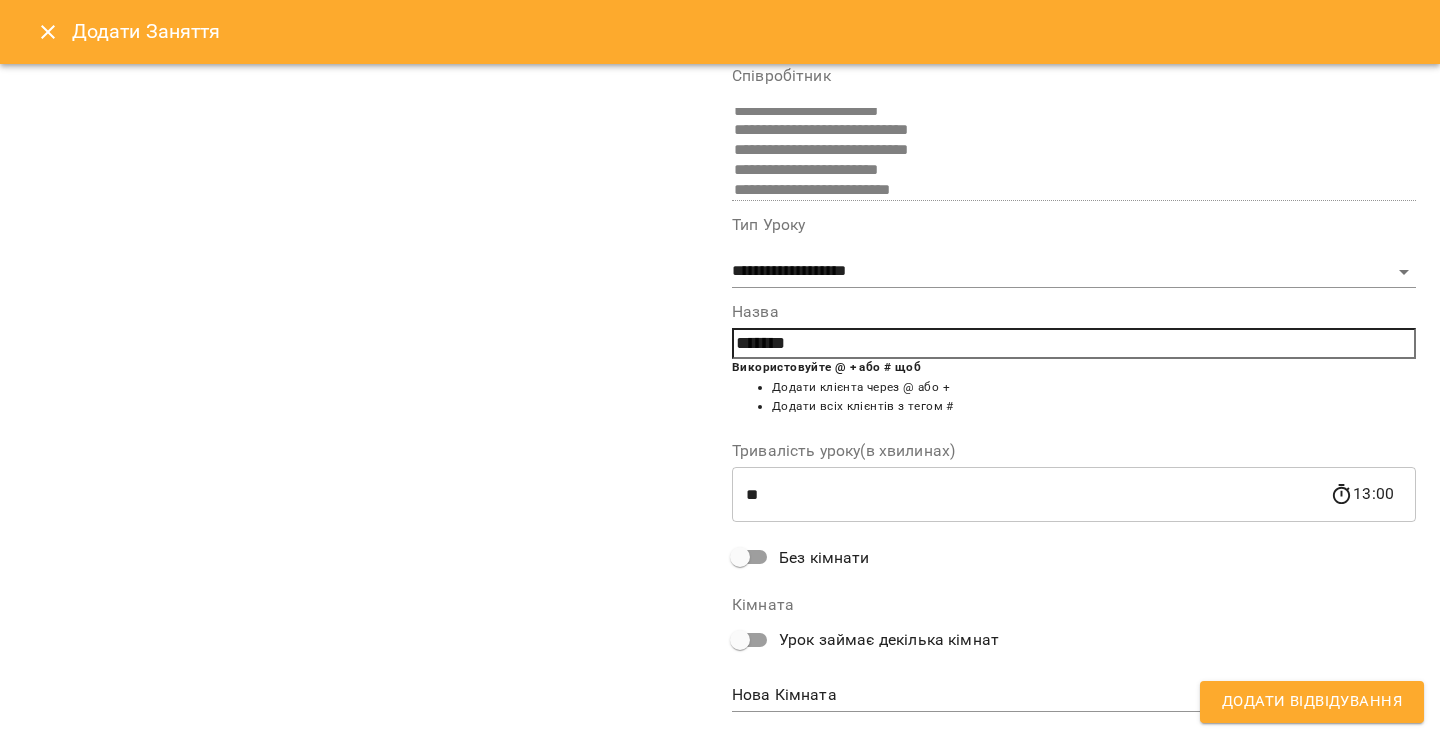scroll, scrollTop: 214, scrollLeft: 0, axis: vertical 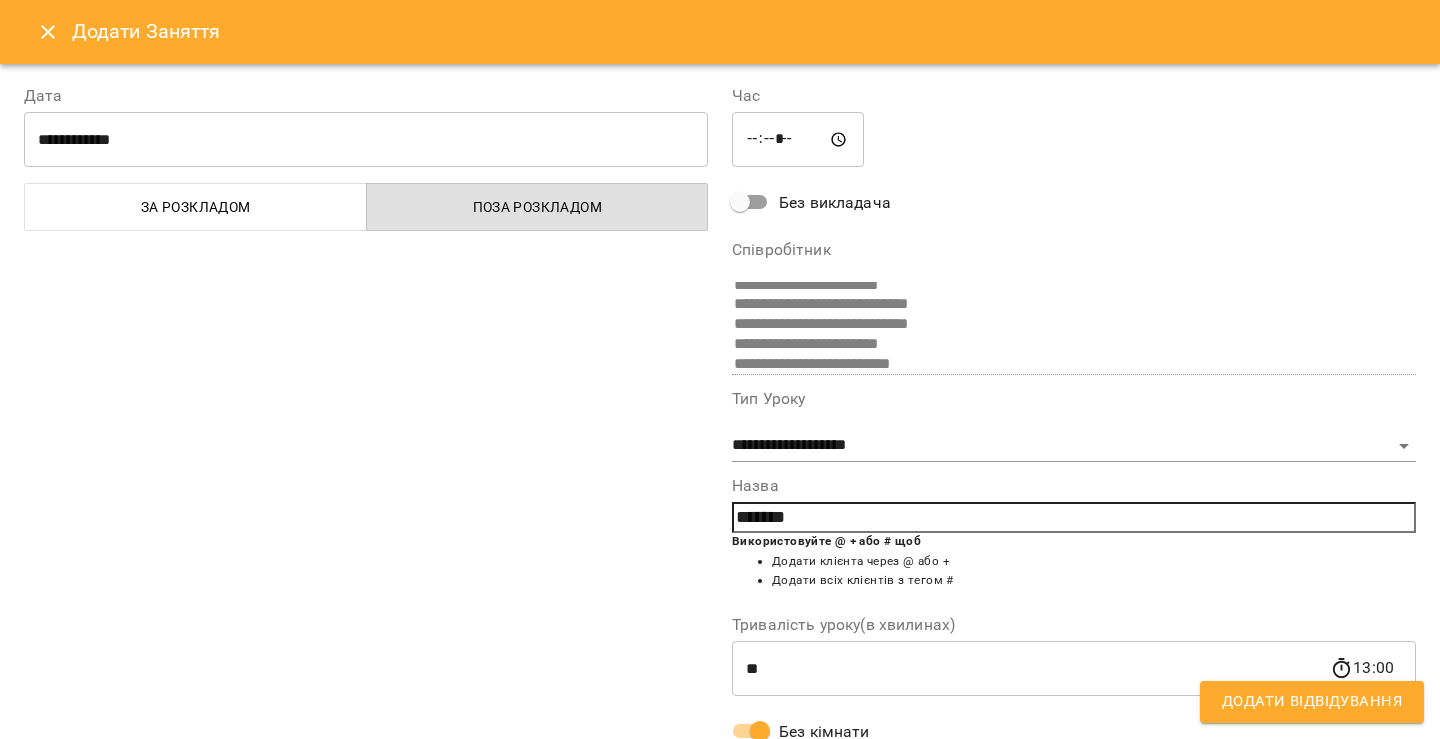 click on "Додати Відвідування" at bounding box center (1312, 702) 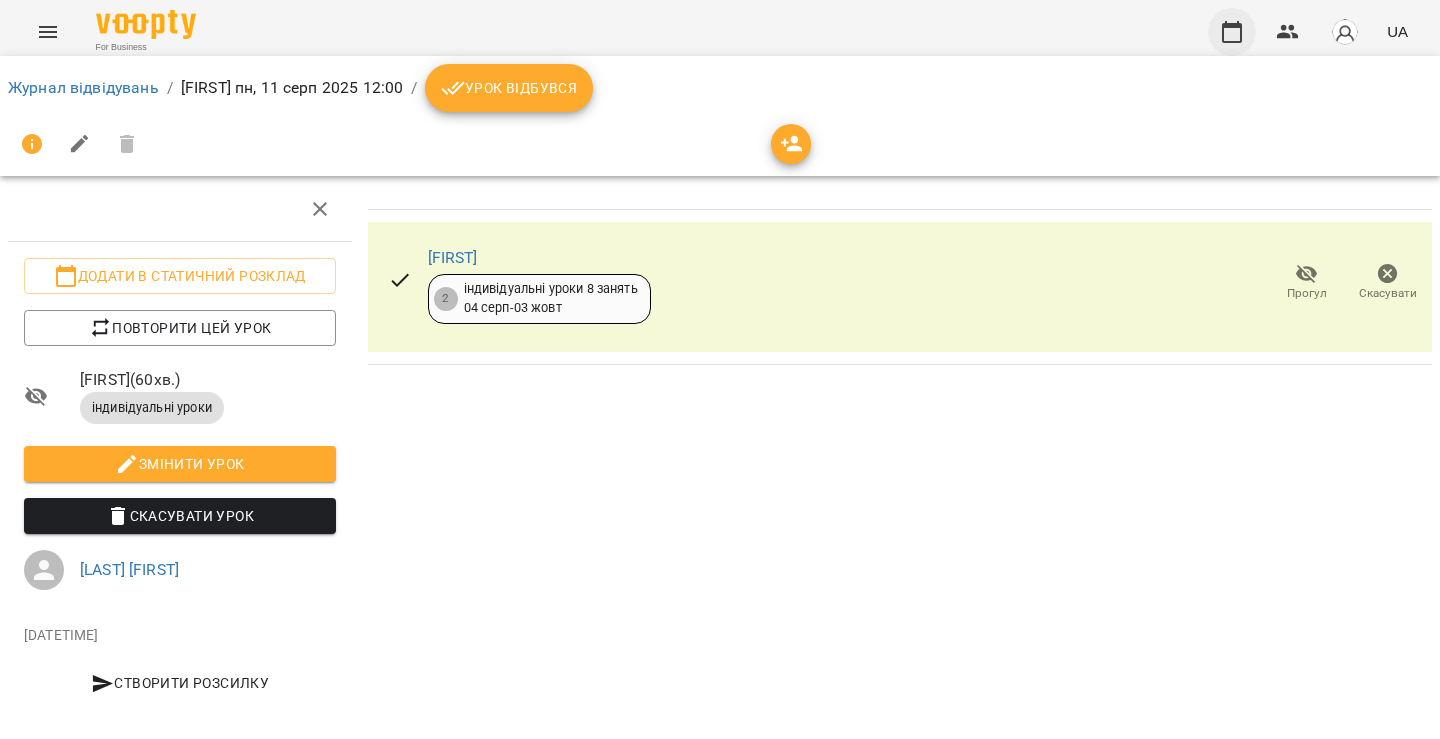 click at bounding box center (1232, 32) 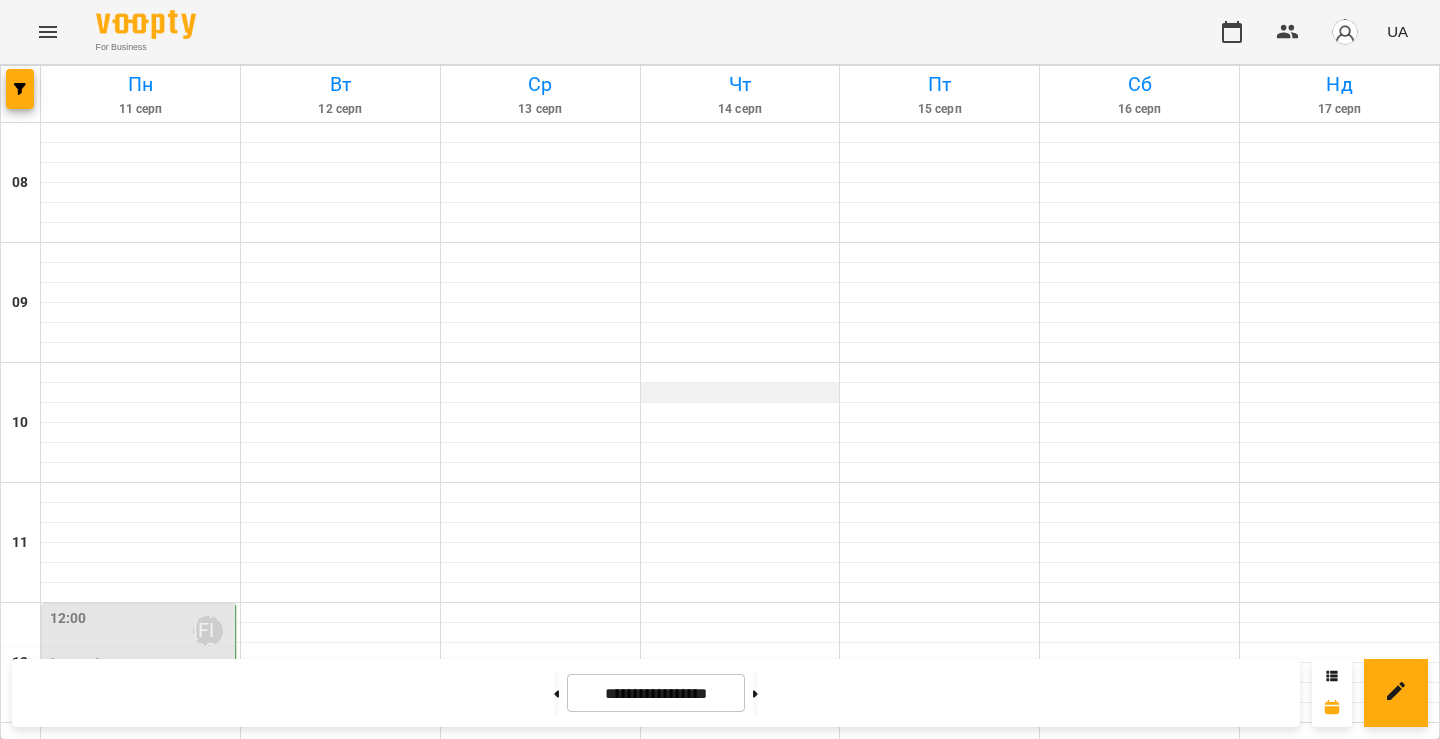 scroll, scrollTop: 246, scrollLeft: 0, axis: vertical 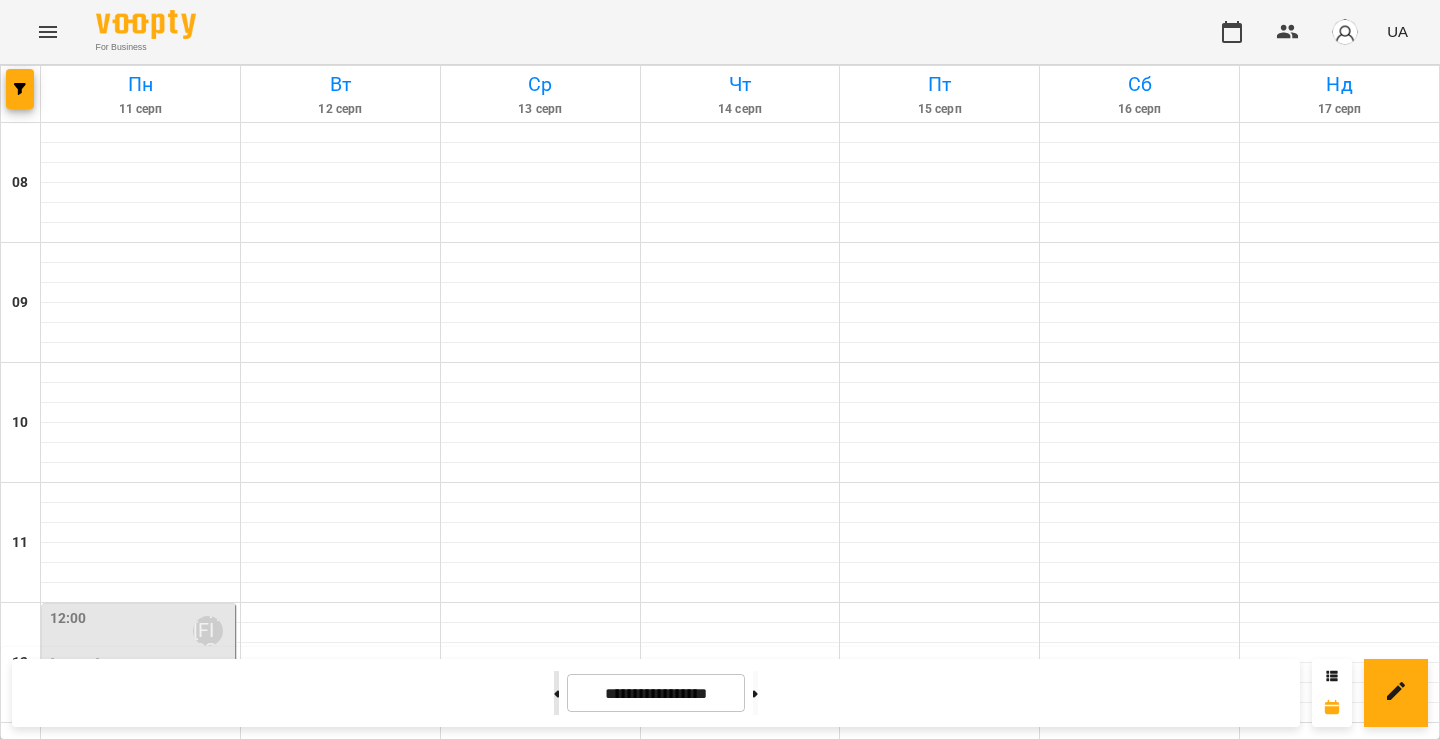 click at bounding box center [556, 693] 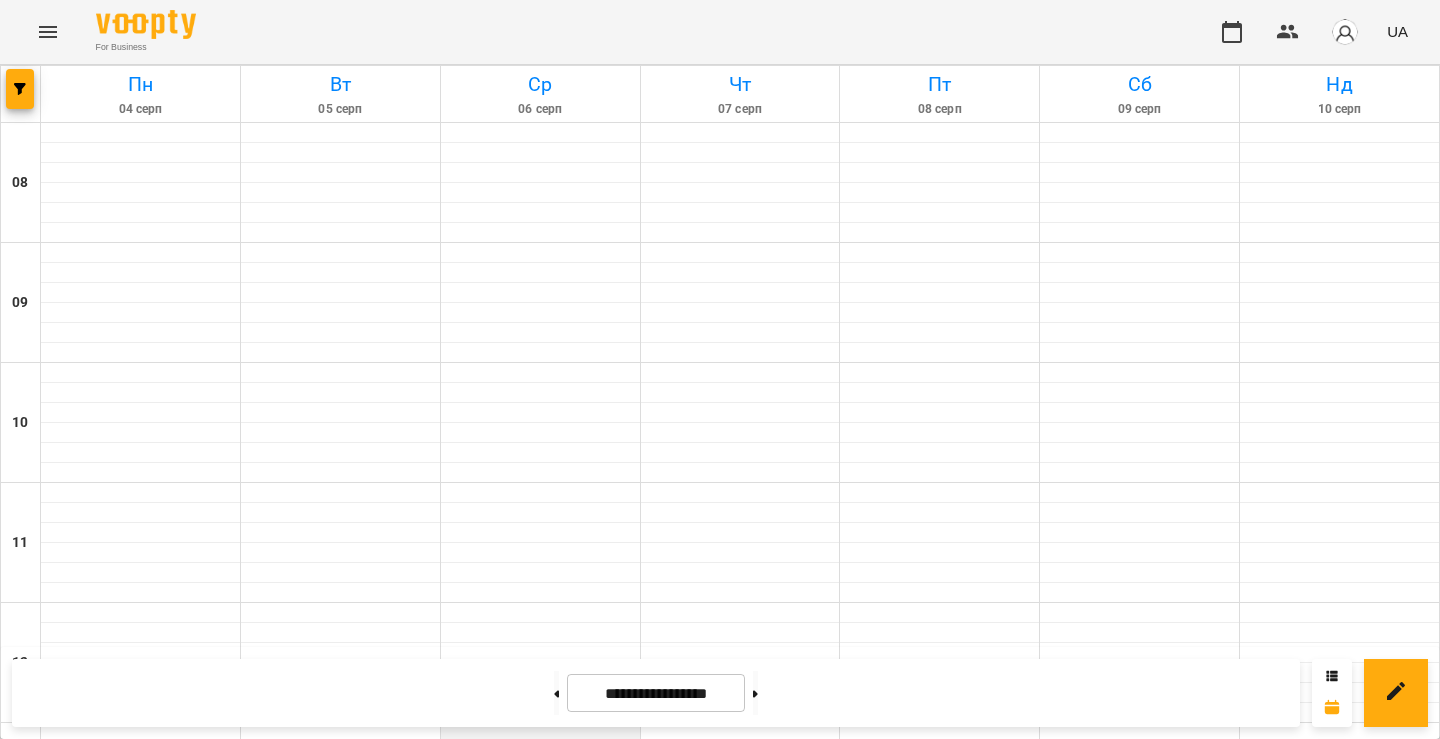 scroll, scrollTop: 576, scrollLeft: 0, axis: vertical 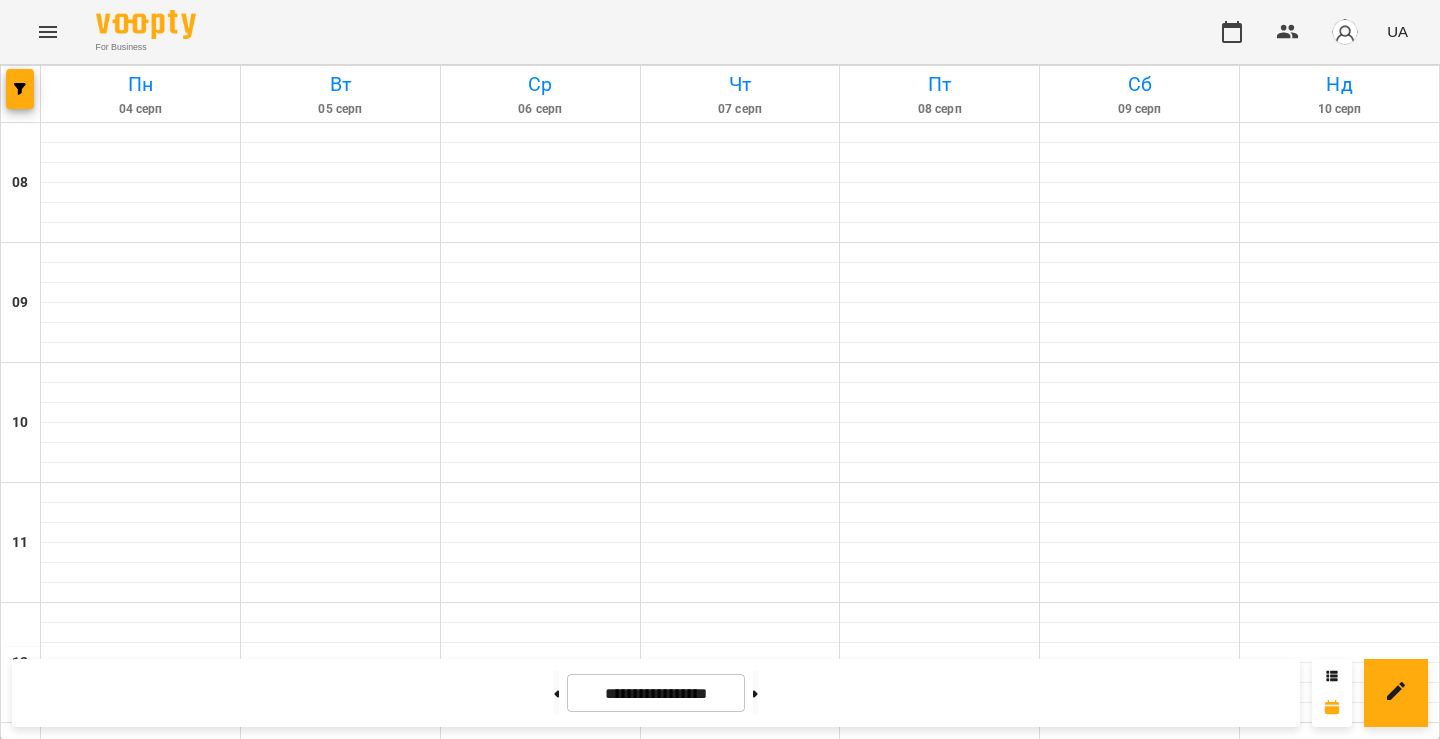 click at bounding box center [740, 853] 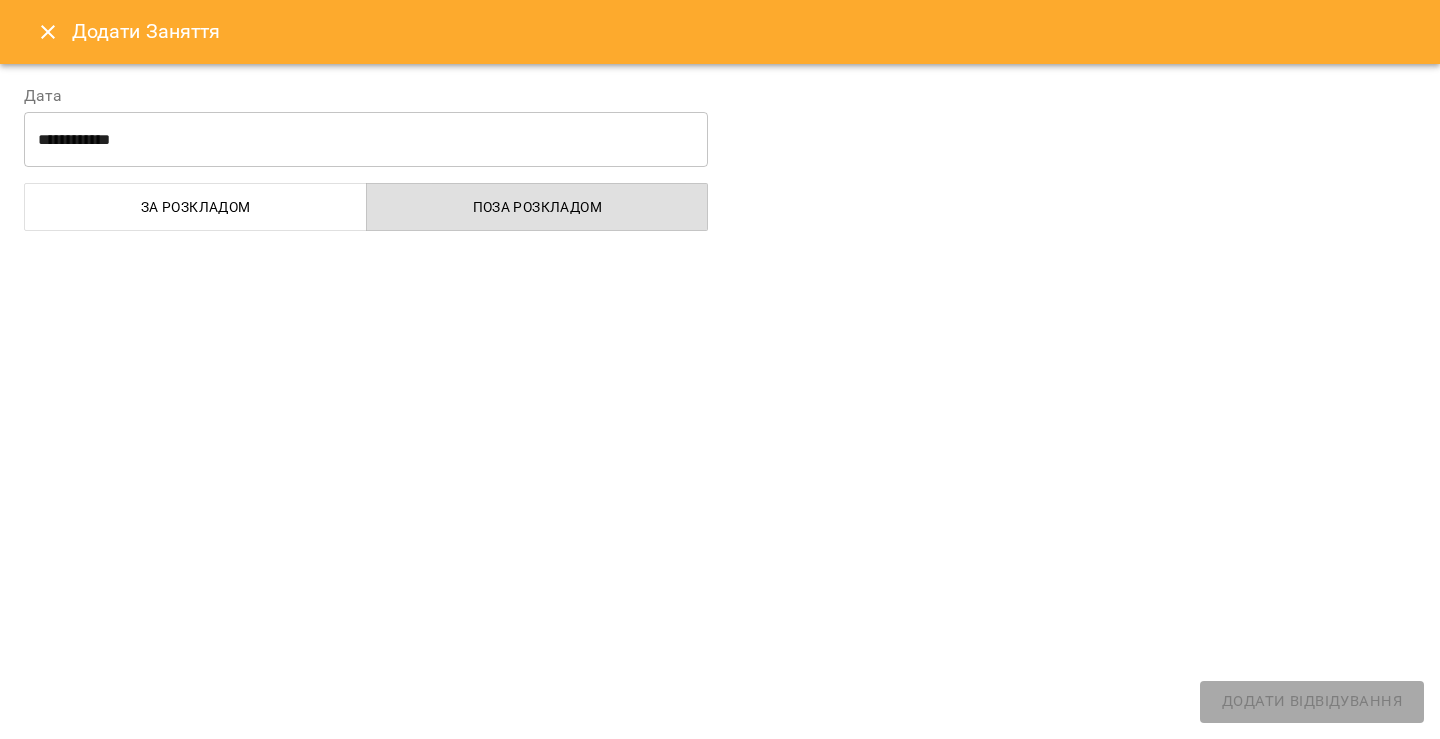 select on "**********" 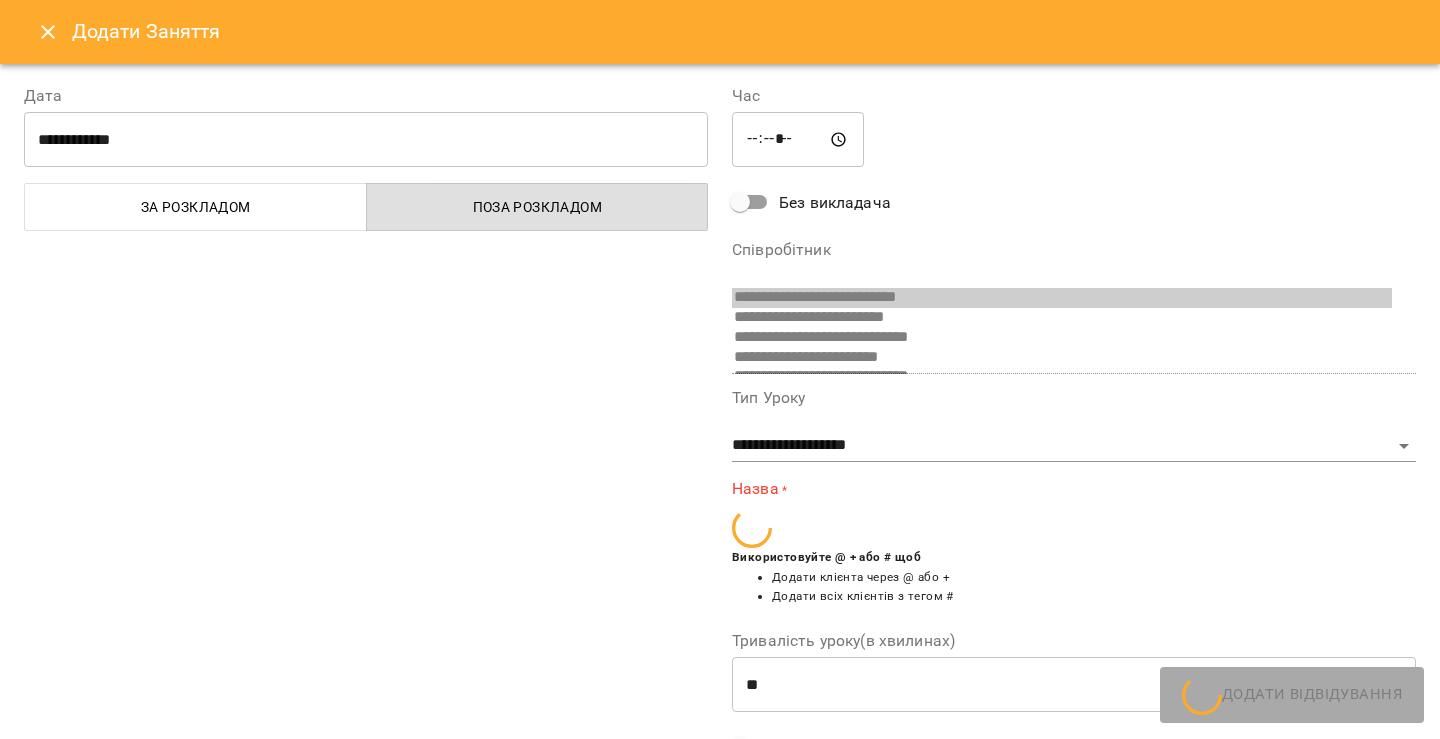 scroll, scrollTop: 72, scrollLeft: 0, axis: vertical 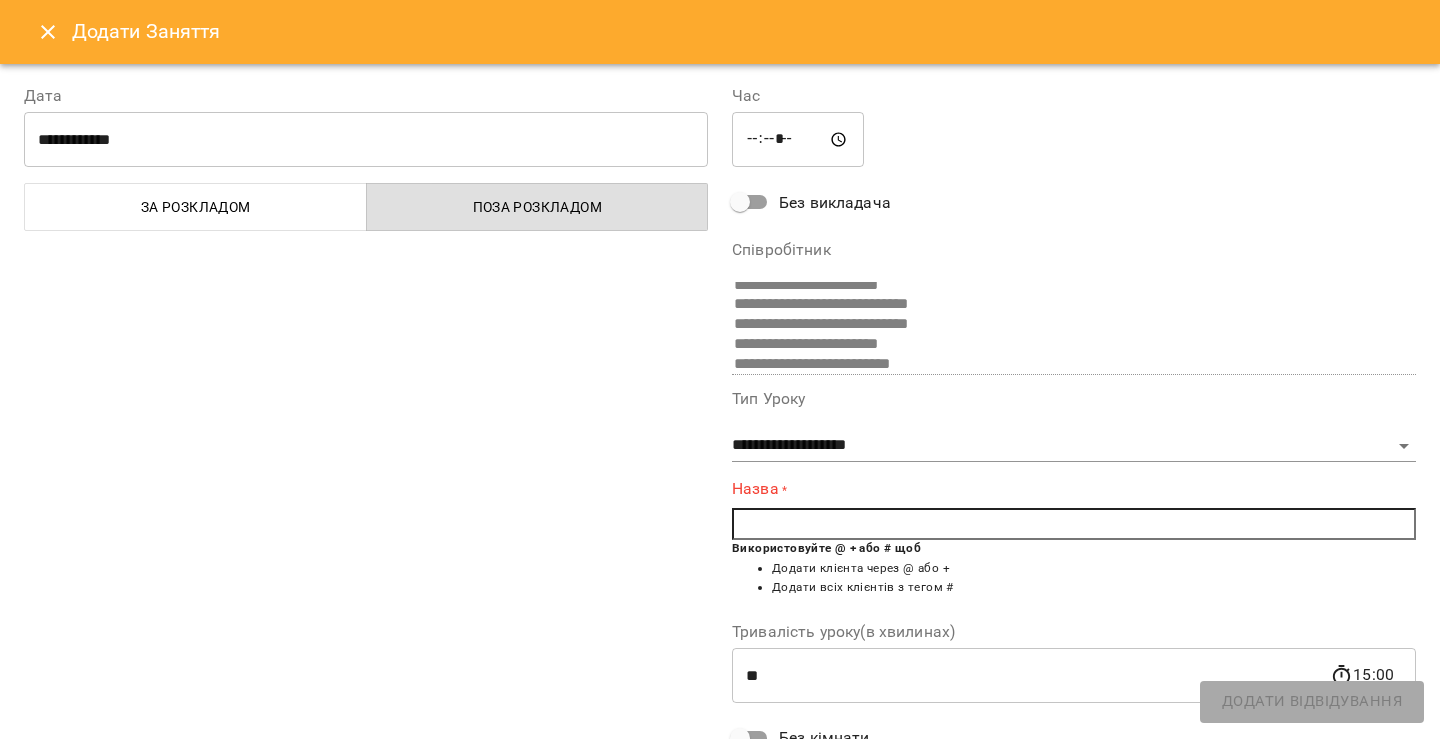 click at bounding box center (1074, 524) 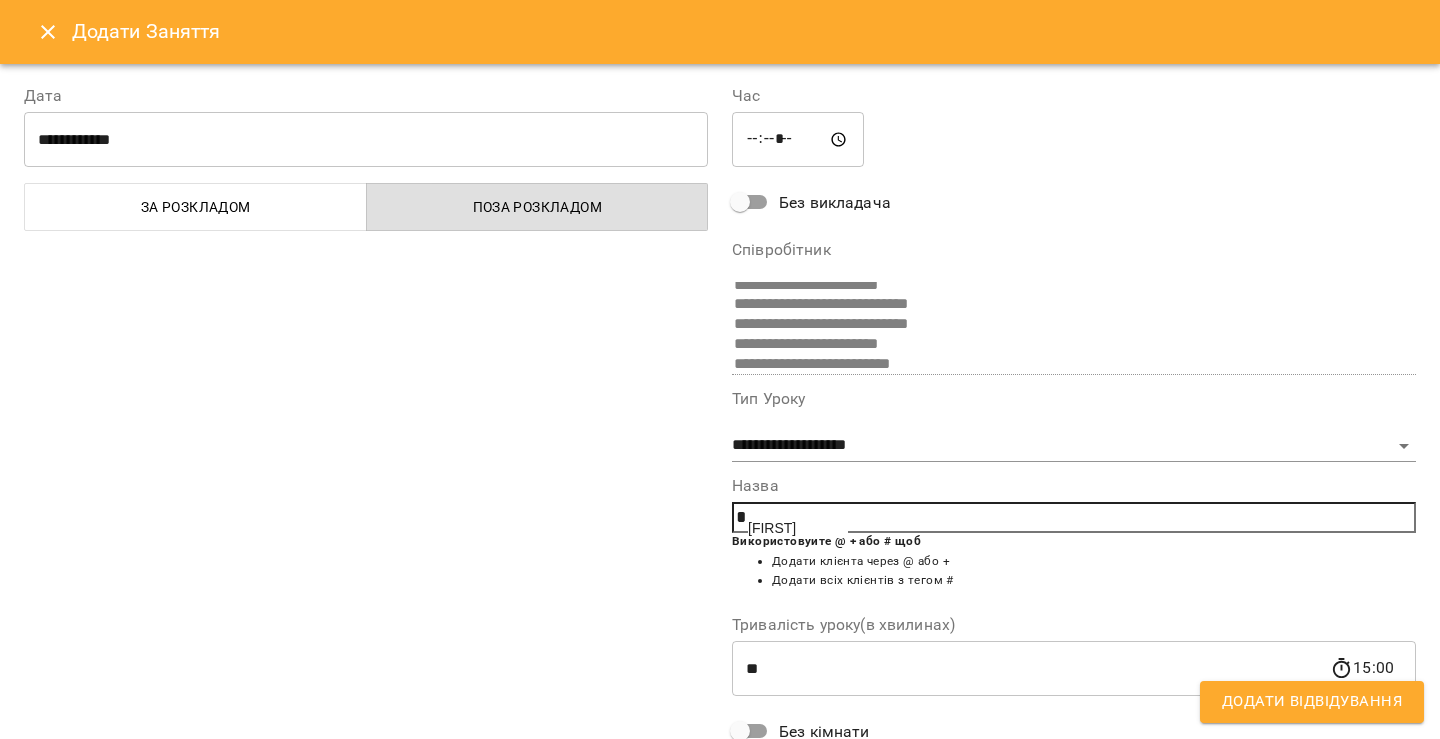 type 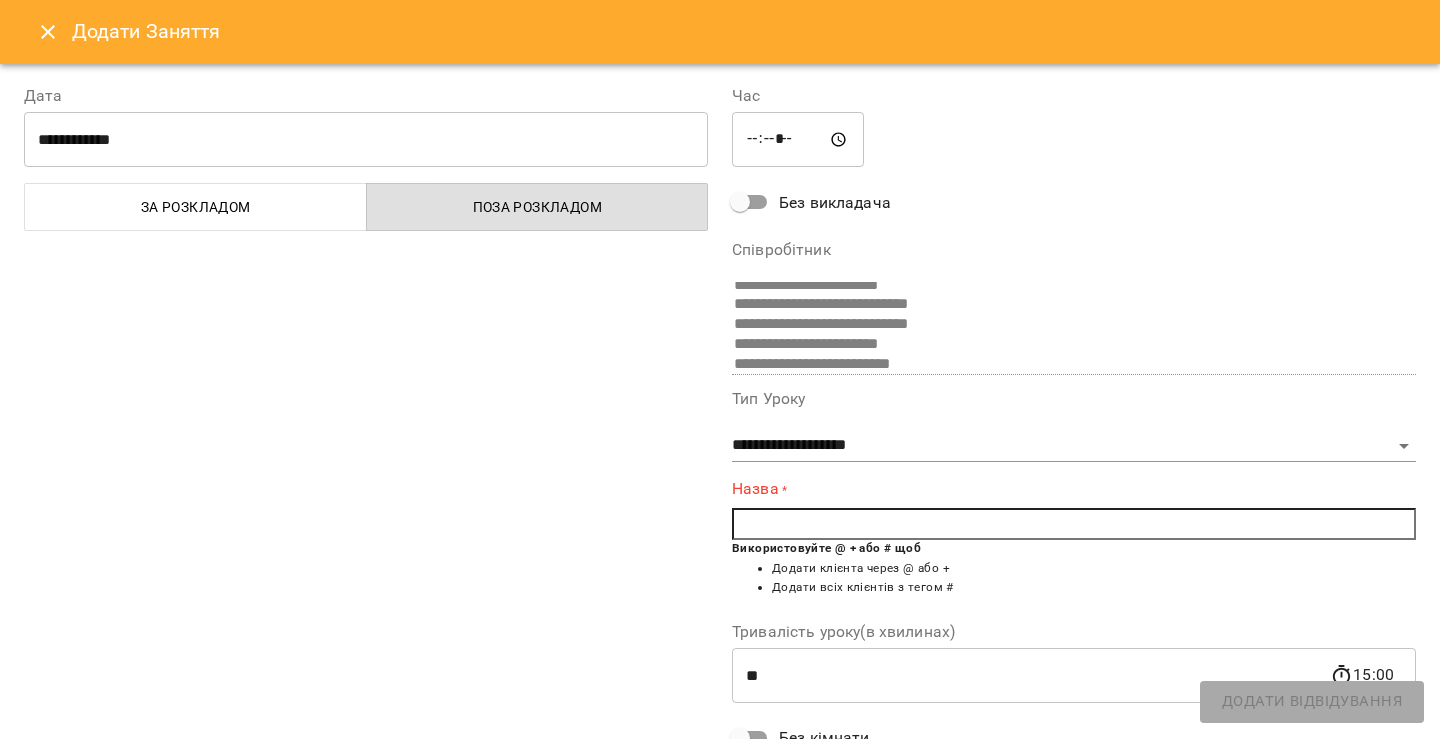 click at bounding box center [48, 32] 